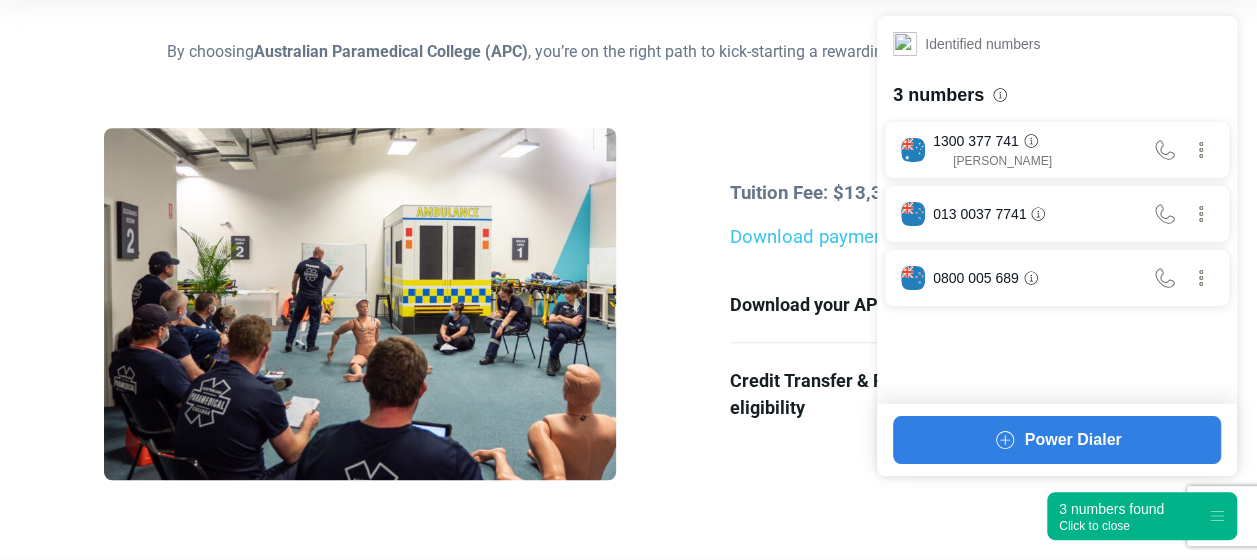scroll, scrollTop: 552, scrollLeft: 0, axis: vertical 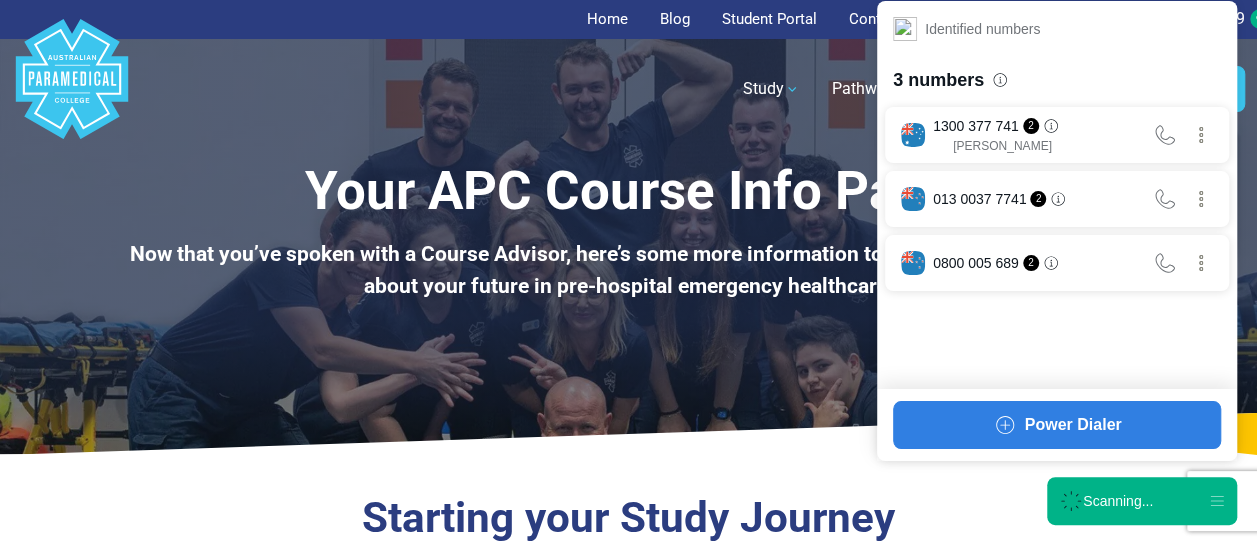 click on "Scanning..." at bounding box center (1142, 501) 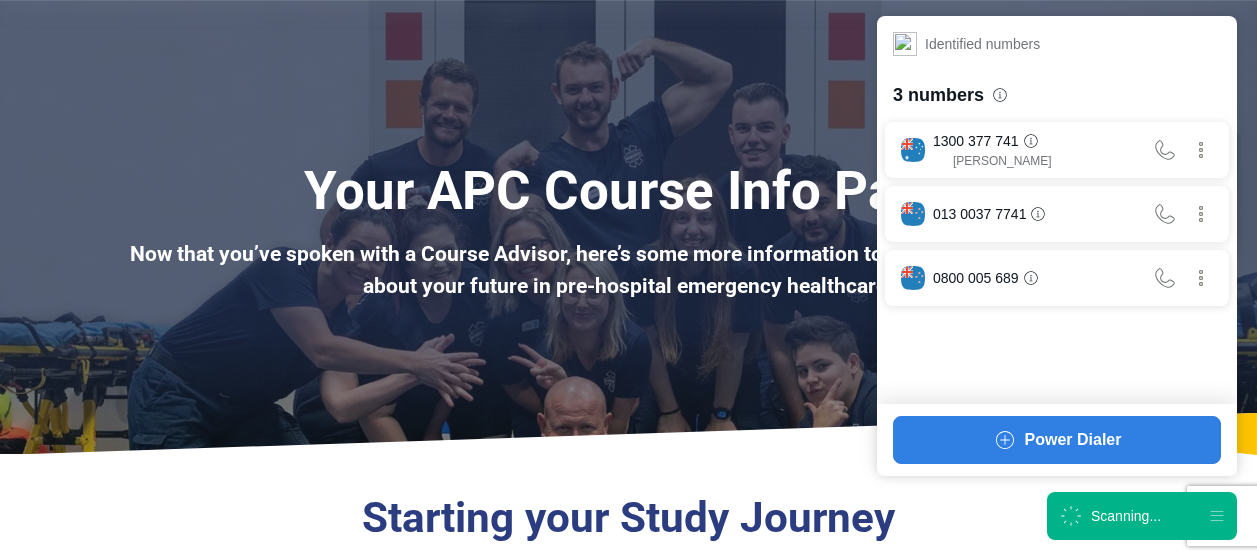 scroll, scrollTop: 460, scrollLeft: 0, axis: vertical 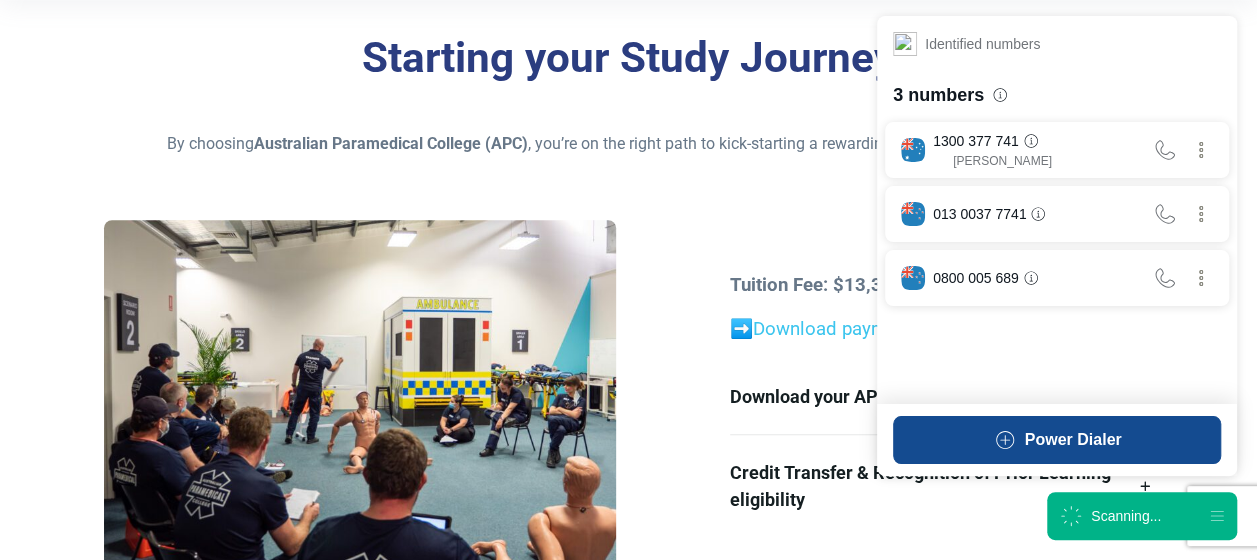 click on "Power Dialer" at bounding box center [1073, 440] 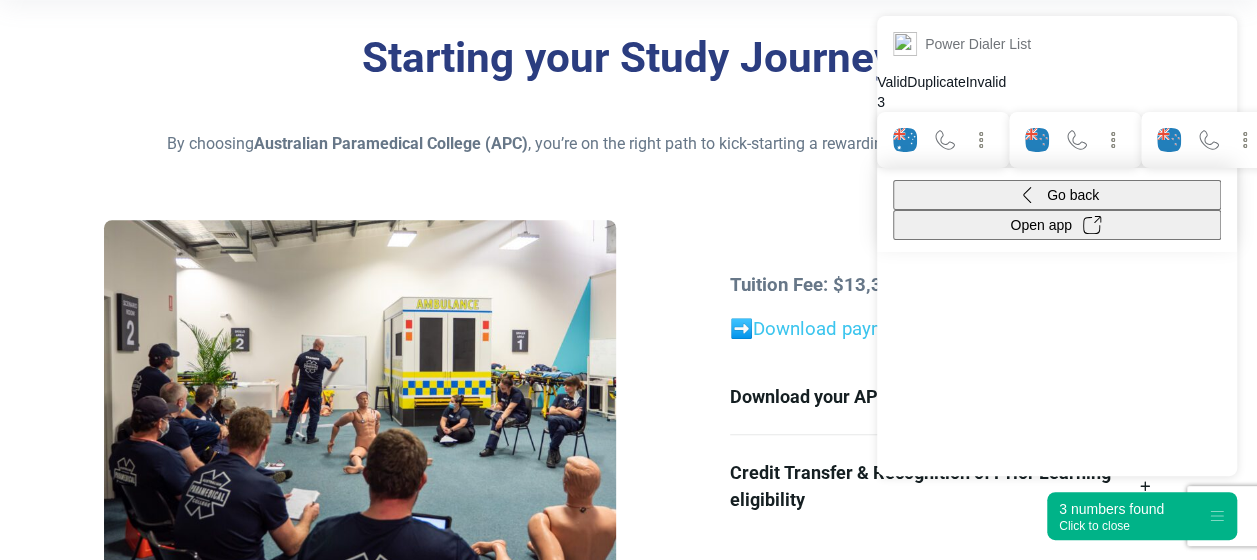 click on "3 numbers found Click to close" at bounding box center [1142, 516] 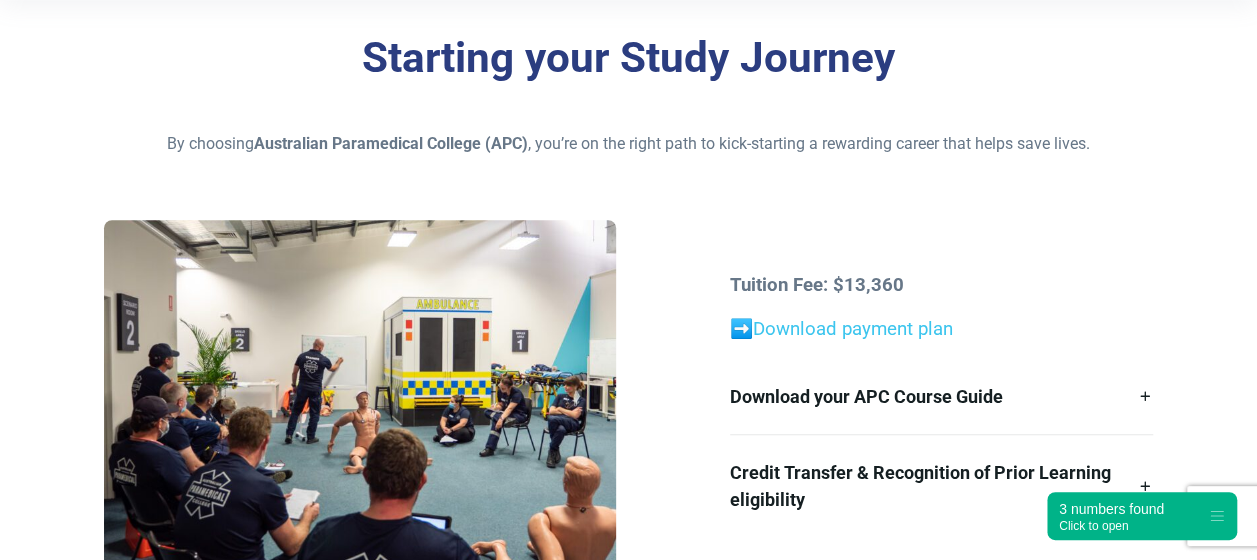 click on "Tuition Fee: $13,360
➡️ Download payment plan
Download your APC Course Guide
Here’s a  Course Overview  for the APC course you’ve expressed interest in:
HLT51020 – Diploma of Emergency Health Care
Credit Transfer & Recognition of Prior Learning eligibility
Credit Transfer  (CT) and  Recognition of Prior Learning  (RPL) are applicable for all APC courses.
If you have any relevant qualifications, you may be eligible for credit that could  reduce the time and cost  of your course.
Before we can provide you with an estimate for a potential discount, please email  enrolmentoffer@apcollege.edu.au  with one or more of the following documentation and we will assess your eligibility.
not
not" at bounding box center [941, 404] 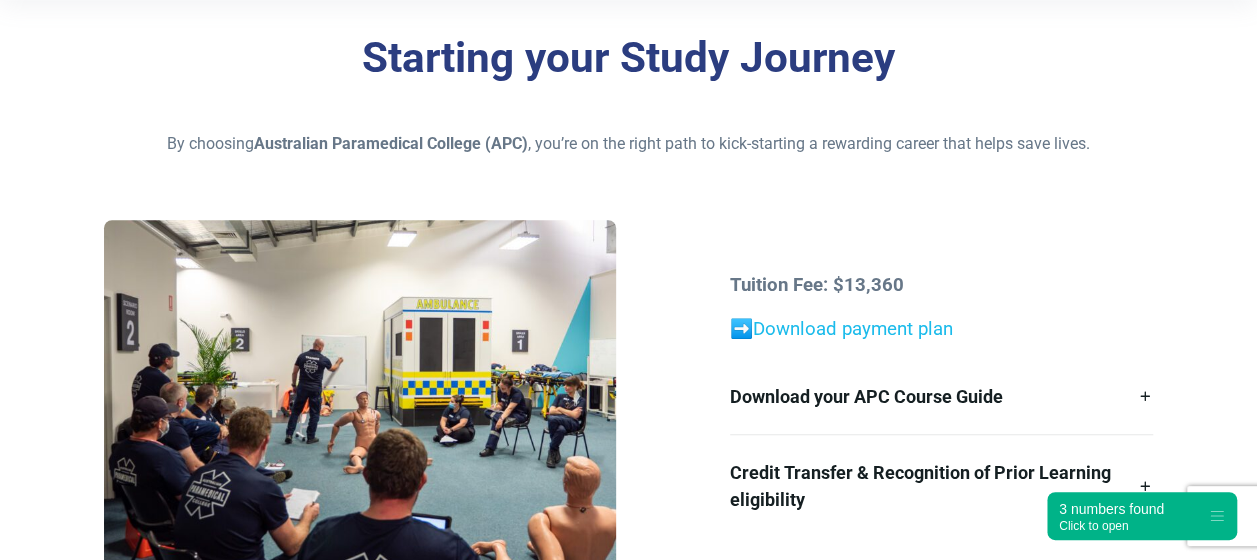 click on "Download payment plan" at bounding box center (853, 329) 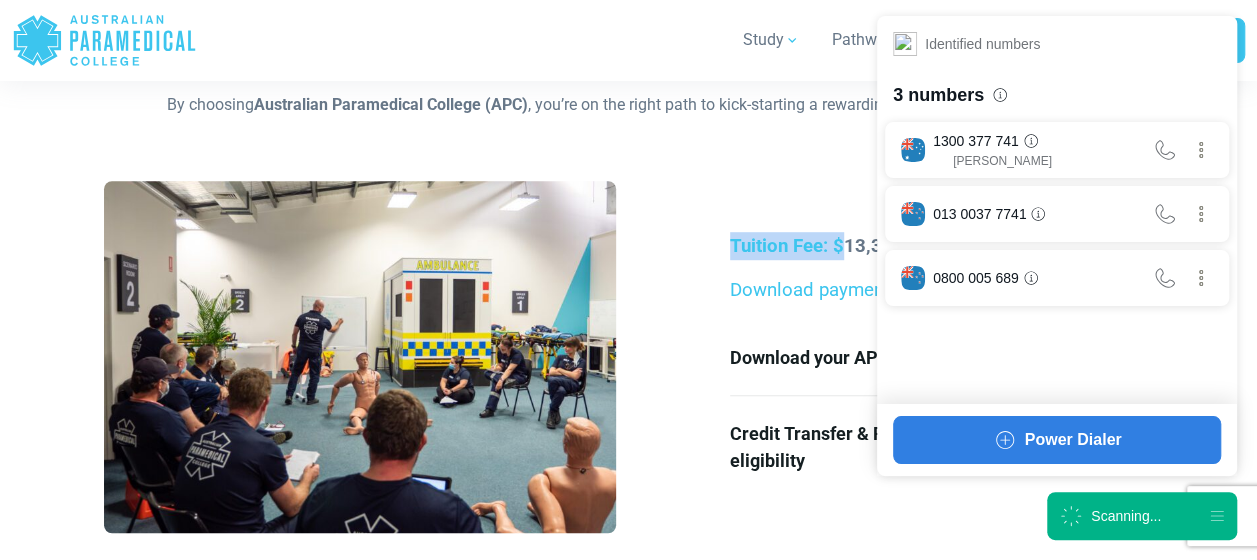 scroll, scrollTop: 499, scrollLeft: 0, axis: vertical 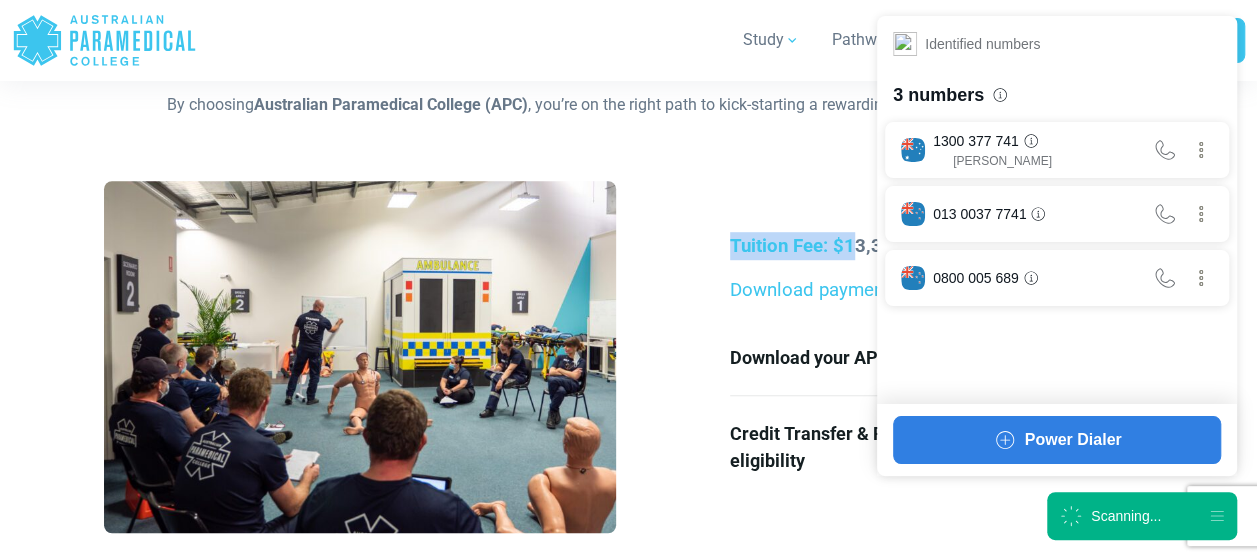 click on "Tuition Fee: $13,360
Download payment plan
Download your APC Course Guide
Here’s a  Course Overview  for the APC course you’ve expressed interest in:
HLT51020 – Diploma of Emergency Health Care
Credit Transfer & Recognition of Prior Learning eligibility
Credit Transfer  (CT) and  Recognition of Prior Learning  (RPL) are applicable for all APC courses.
If you have any relevant qualifications, you may be eligible for credit that could  reduce the time and cost  of your course.
Before we can provide you with an estimate for a potential discount, please email  [EMAIL_ADDRESS][DOMAIN_NAME]
not" at bounding box center (628, 364) 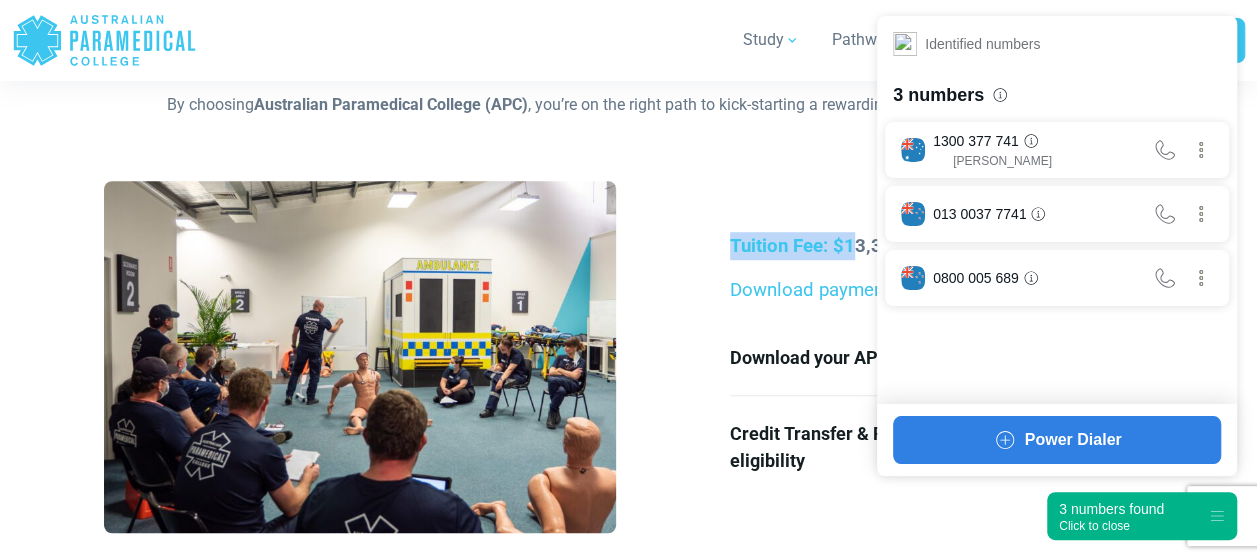 click on "3 numbers found Click to close" at bounding box center [1111, 516] 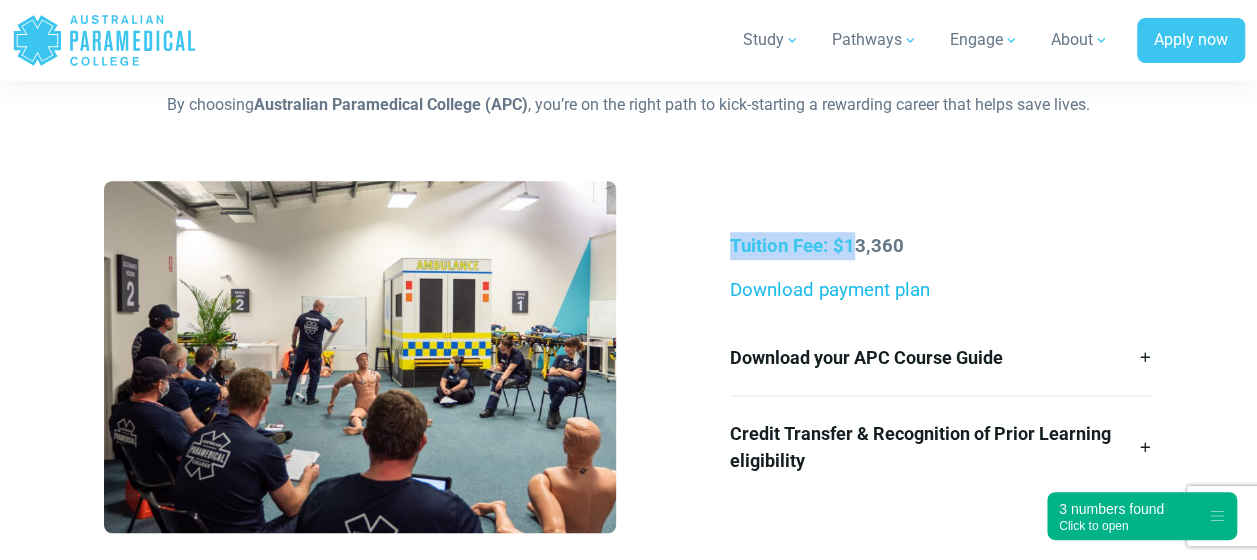 click on "Download payment plan" at bounding box center [830, 290] 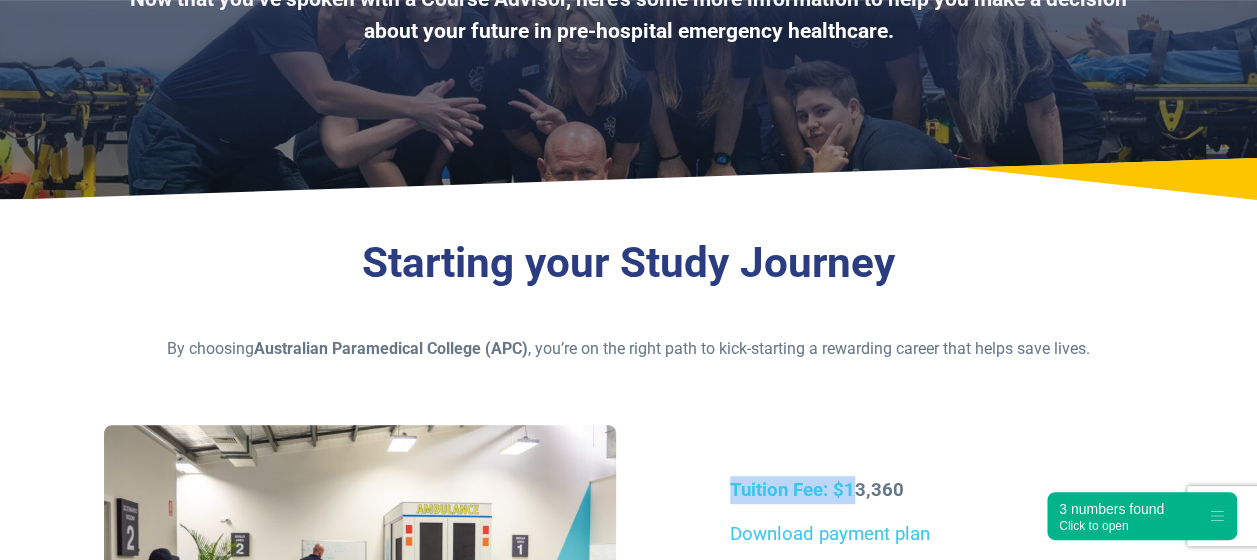 scroll, scrollTop: 263, scrollLeft: 0, axis: vertical 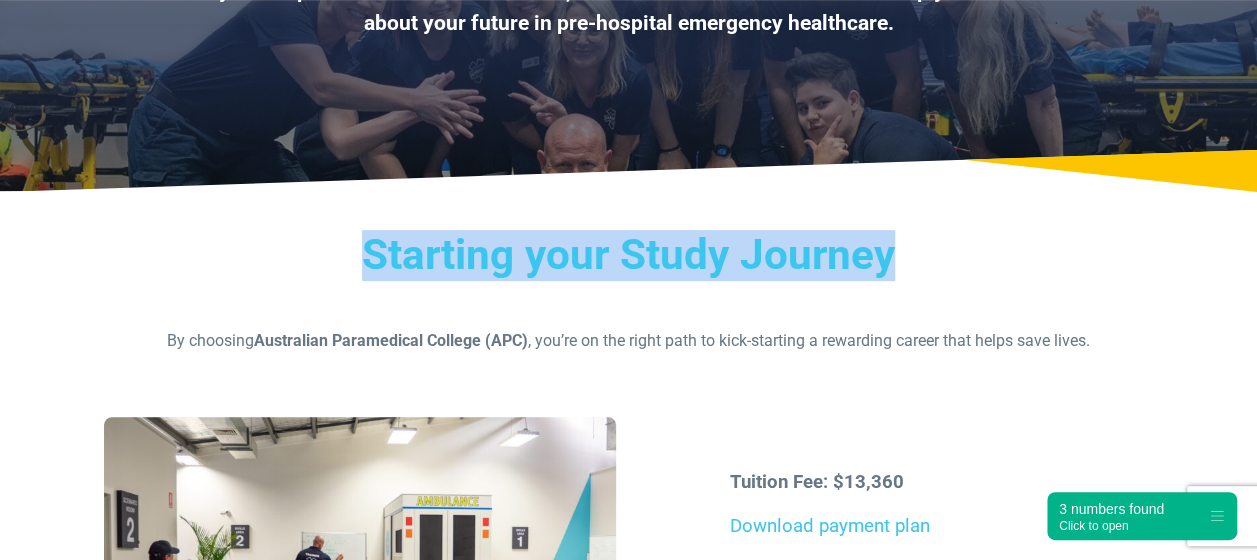 drag, startPoint x: 369, startPoint y: 224, endPoint x: 964, endPoint y: 264, distance: 596.343 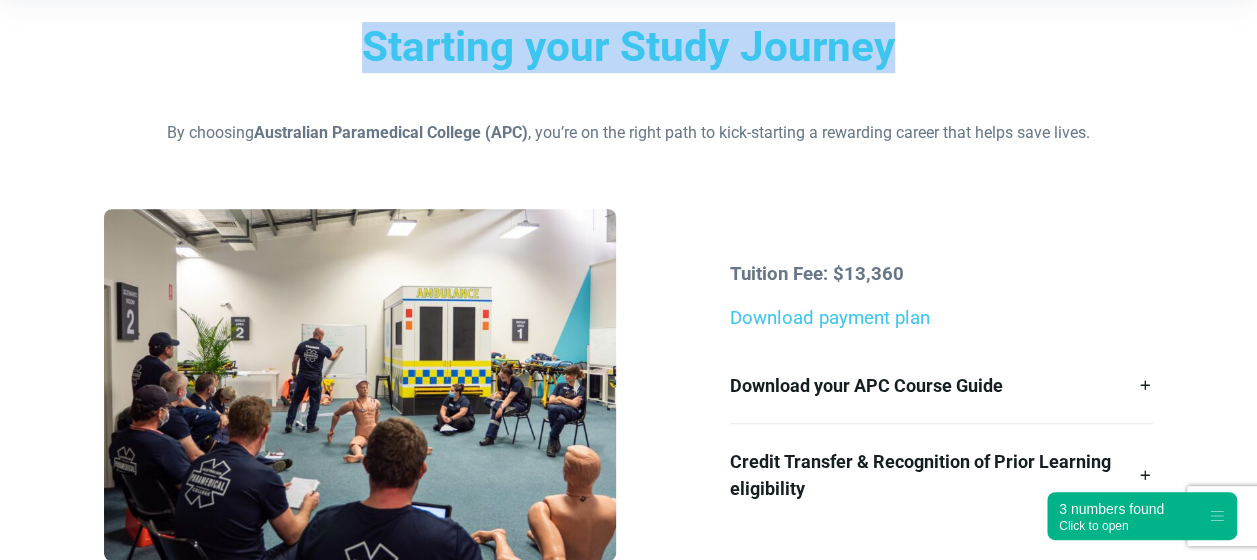 scroll, scrollTop: 470, scrollLeft: 0, axis: vertical 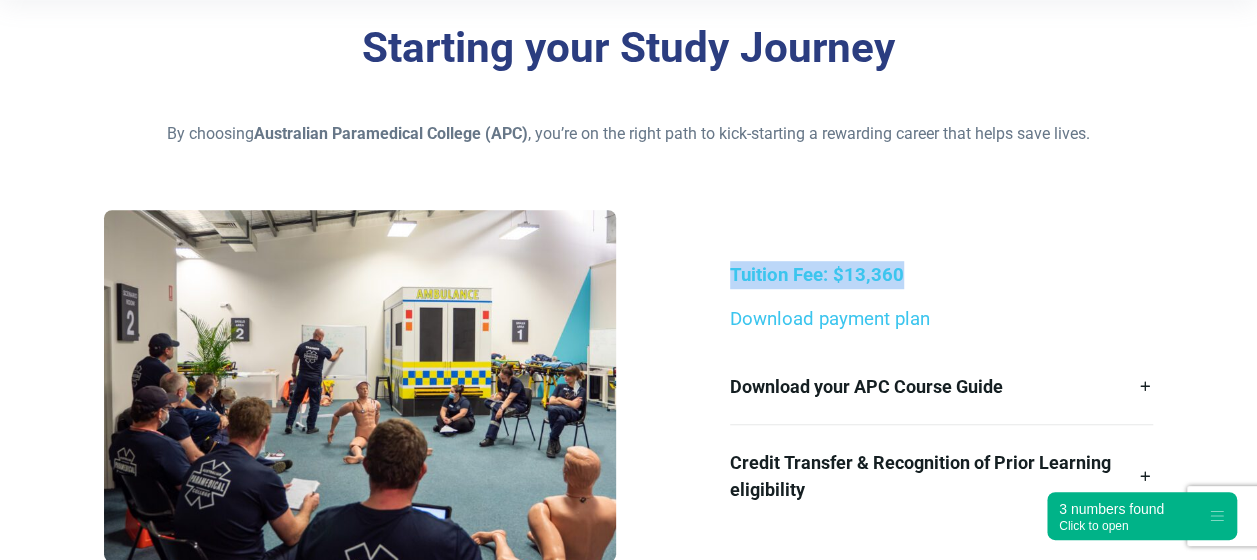 drag, startPoint x: 728, startPoint y: 258, endPoint x: 1066, endPoint y: 265, distance: 338.07248 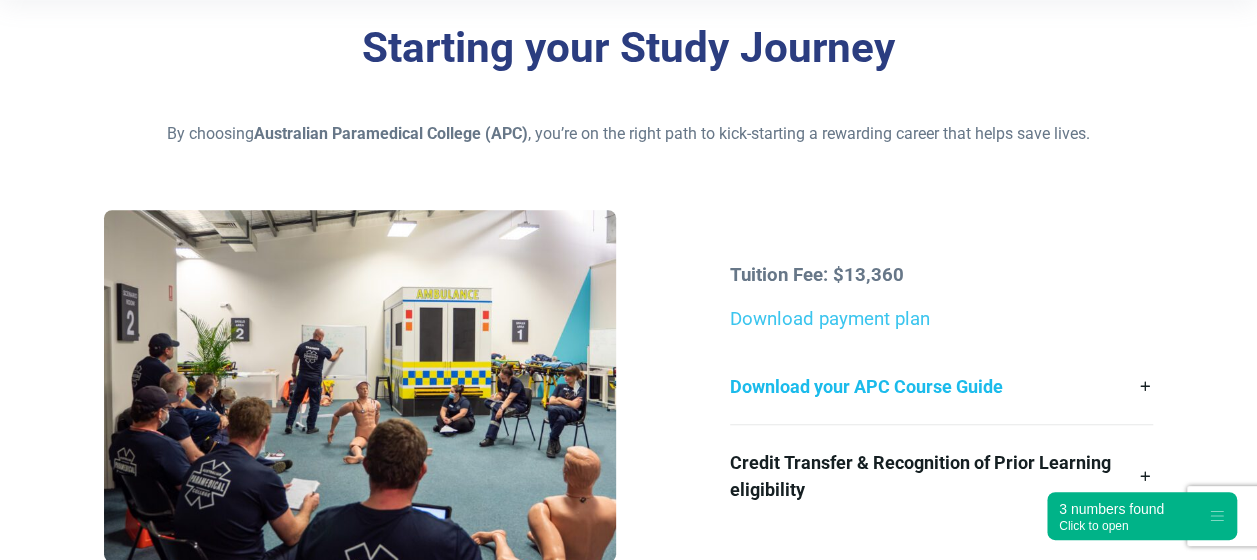 drag, startPoint x: 1066, startPoint y: 265, endPoint x: 934, endPoint y: 400, distance: 188.80943 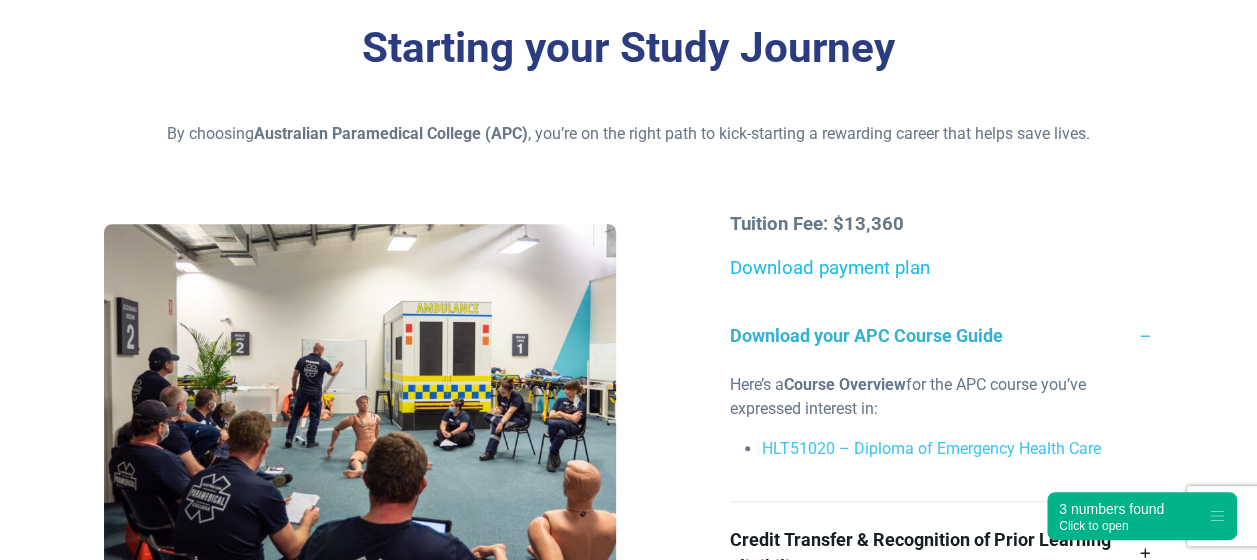 scroll, scrollTop: 0, scrollLeft: 0, axis: both 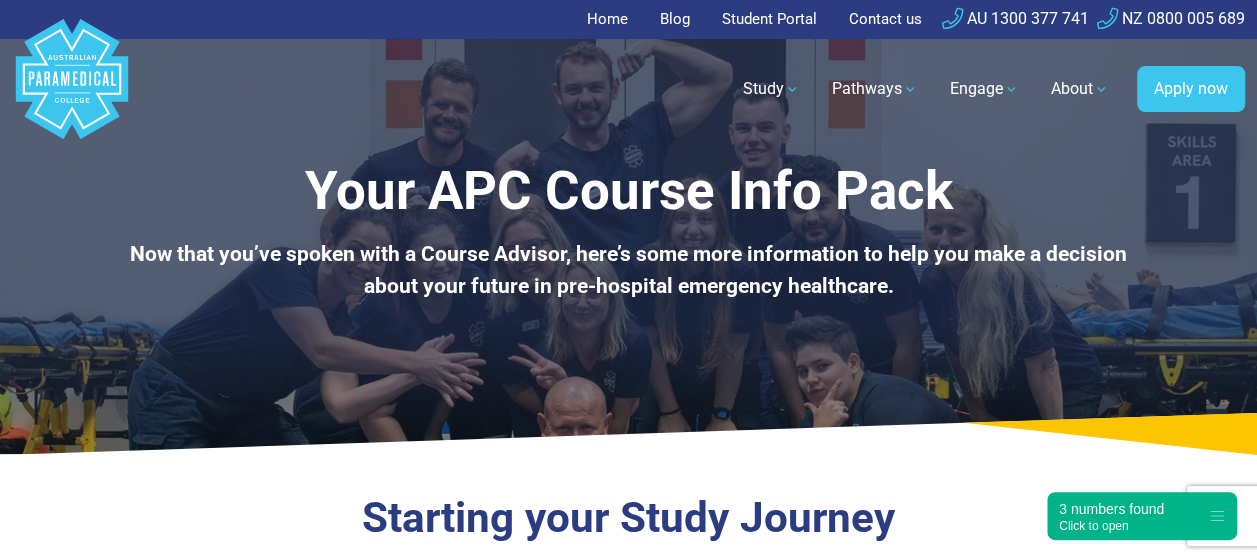 click on "Your APC Course Info Pack
Now that you’ve spoken with a Course Advisor, here’s some more information to help you make a decision about your future in pre-hospital emergency healthcare." at bounding box center (628, 227) 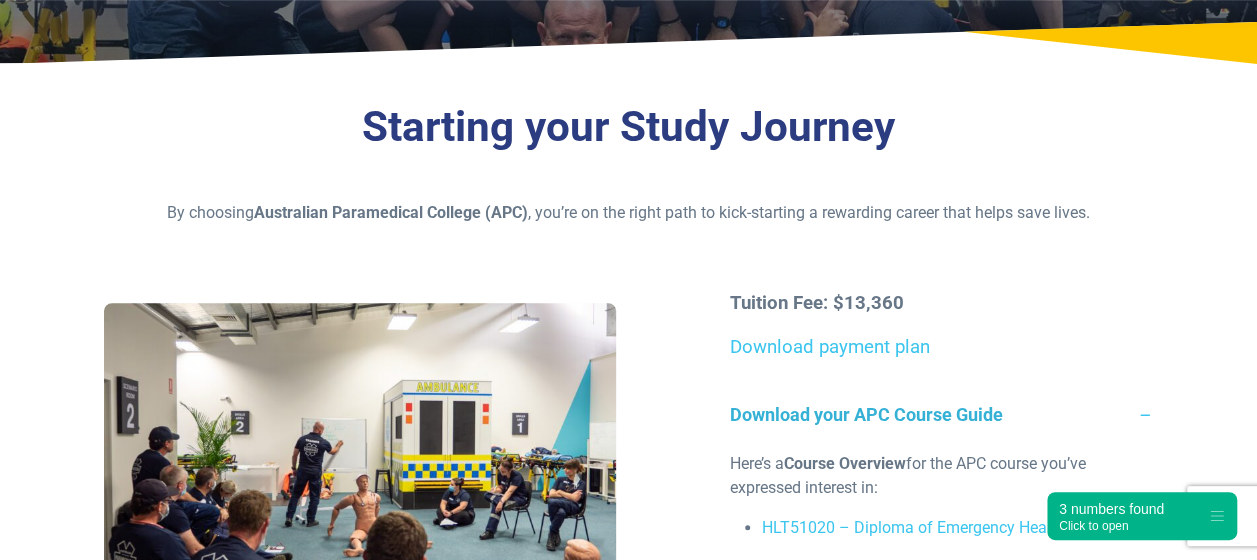 scroll, scrollTop: 388, scrollLeft: 0, axis: vertical 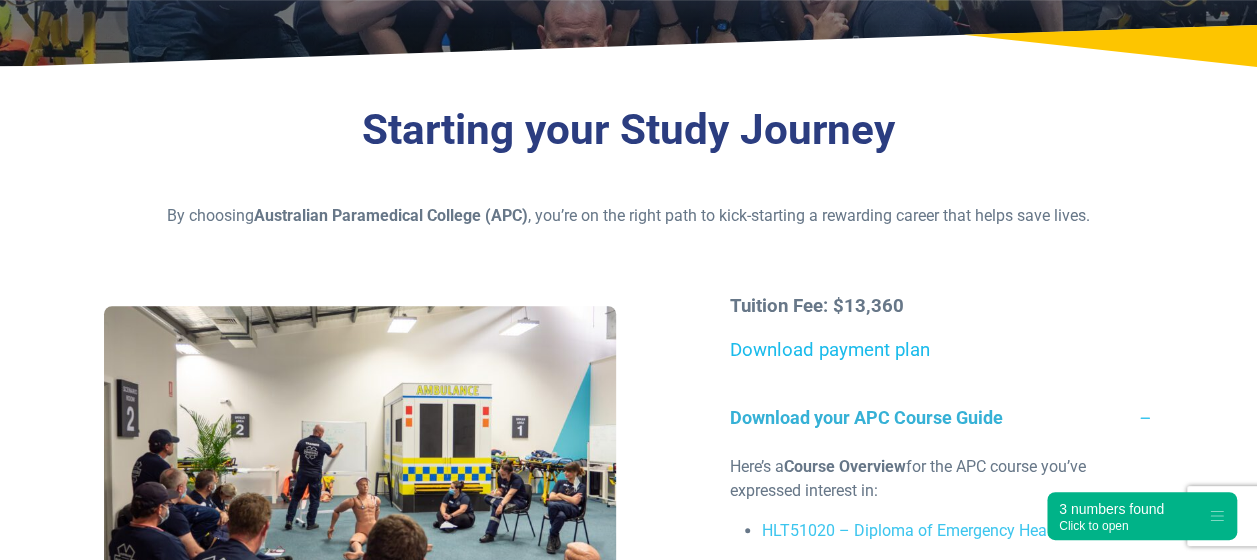 click on "Download payment plan" at bounding box center (830, 350) 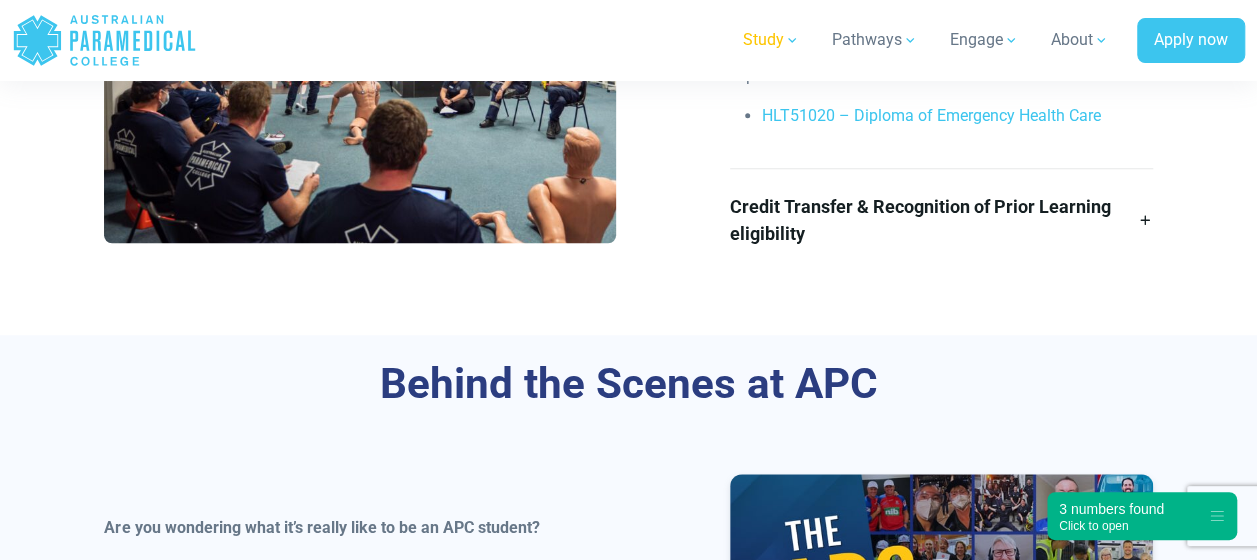 scroll, scrollTop: 804, scrollLeft: 0, axis: vertical 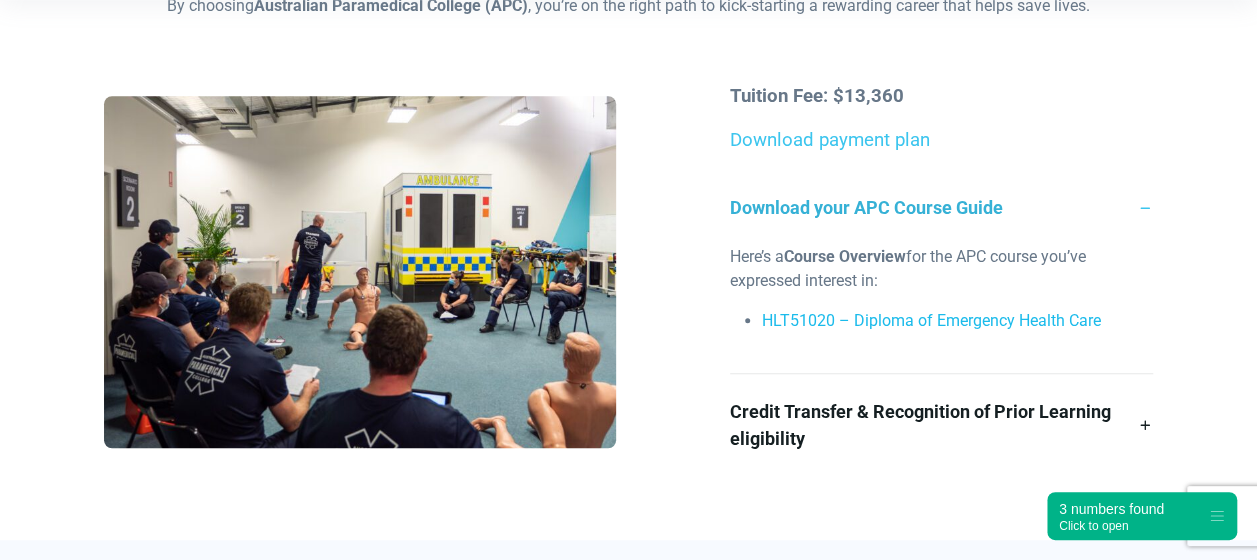 click on "HLT51020 – Diploma of Emergency Health Care" at bounding box center (931, 320) 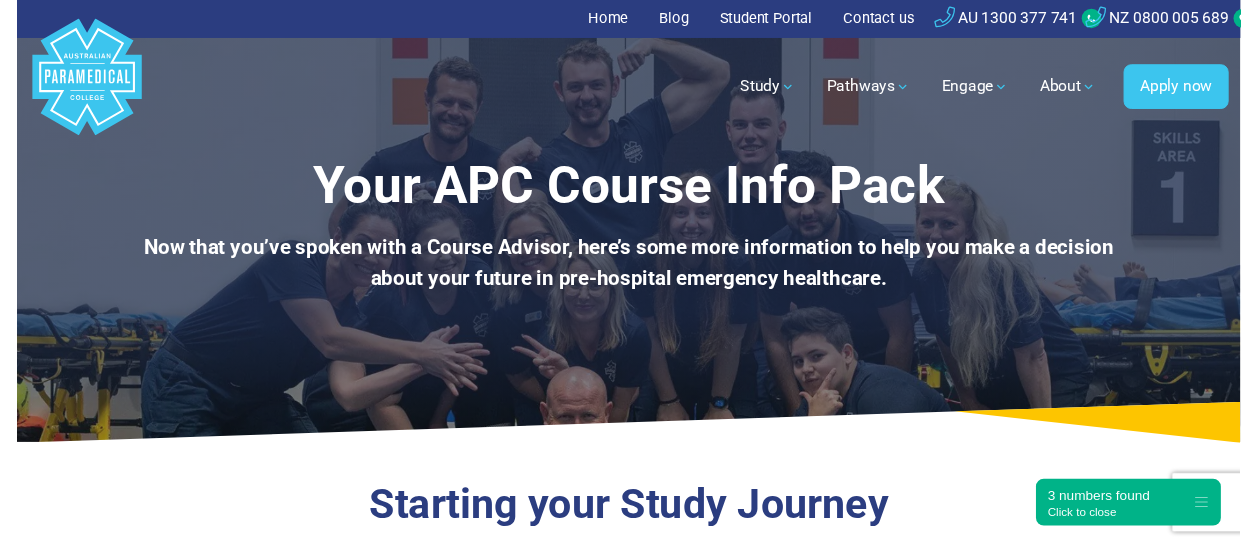 scroll, scrollTop: 0, scrollLeft: 0, axis: both 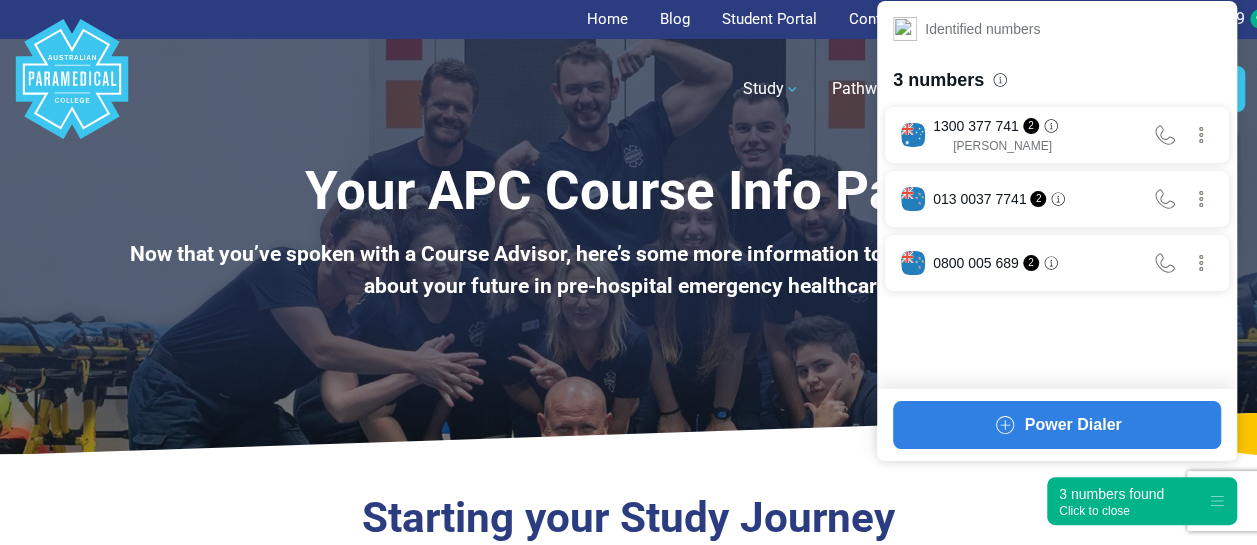 click on "3 numbers found" at bounding box center [1111, 494] 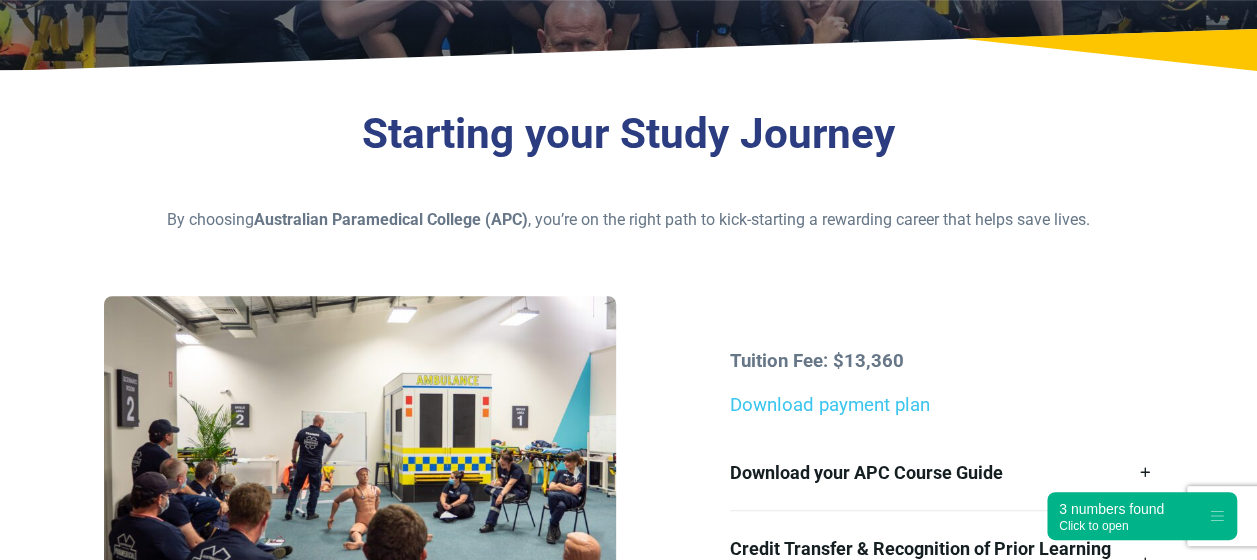 scroll, scrollTop: 396, scrollLeft: 0, axis: vertical 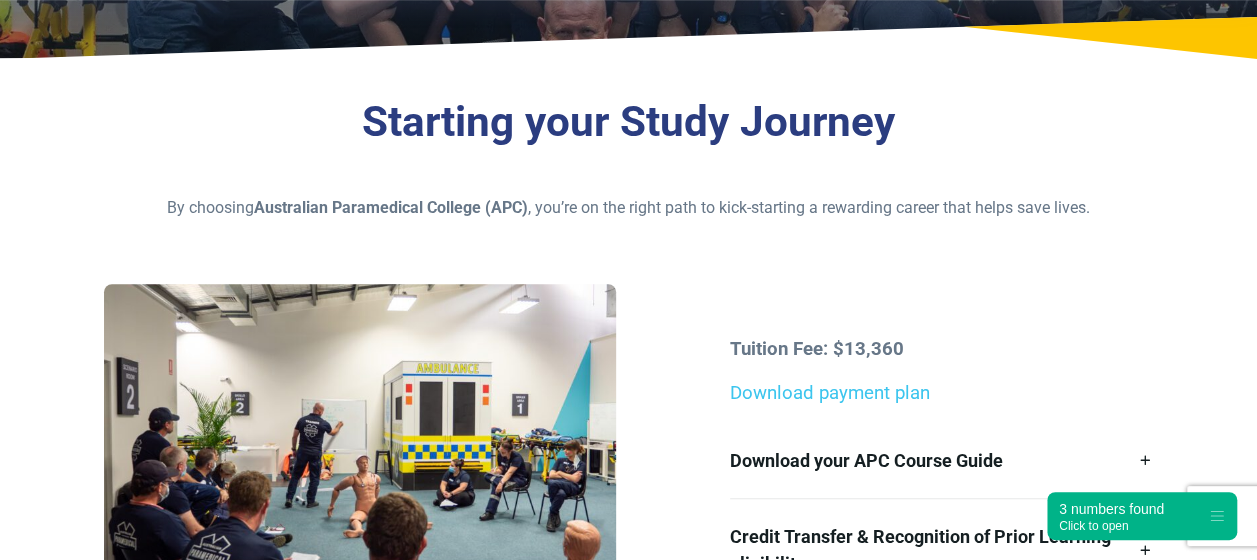 click on "Download payment plan" at bounding box center [941, 393] 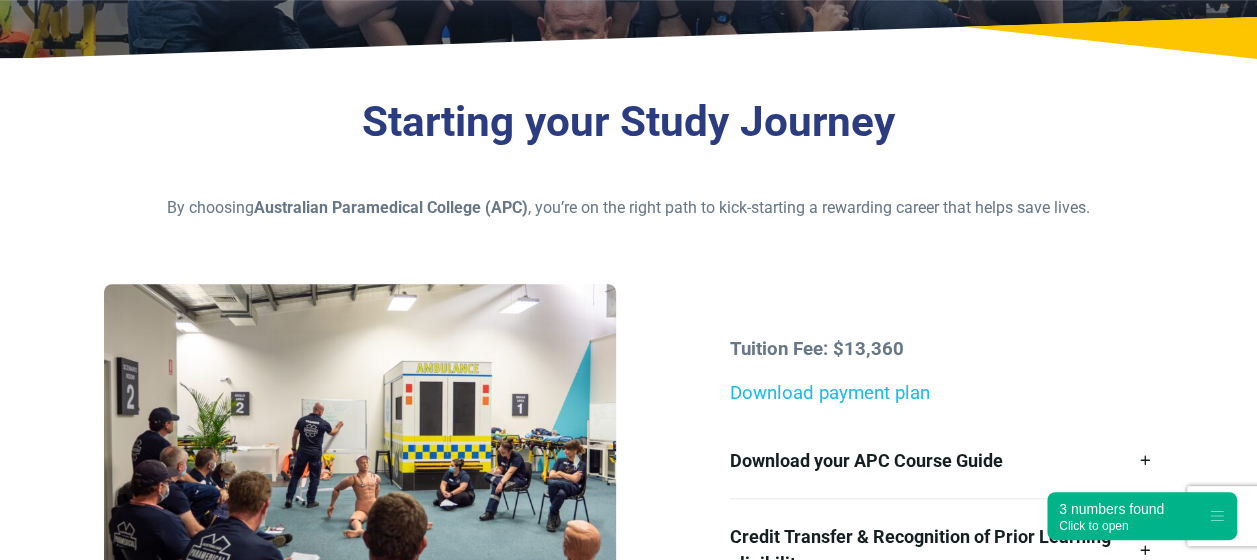 click on "Download payment plan" at bounding box center [830, 393] 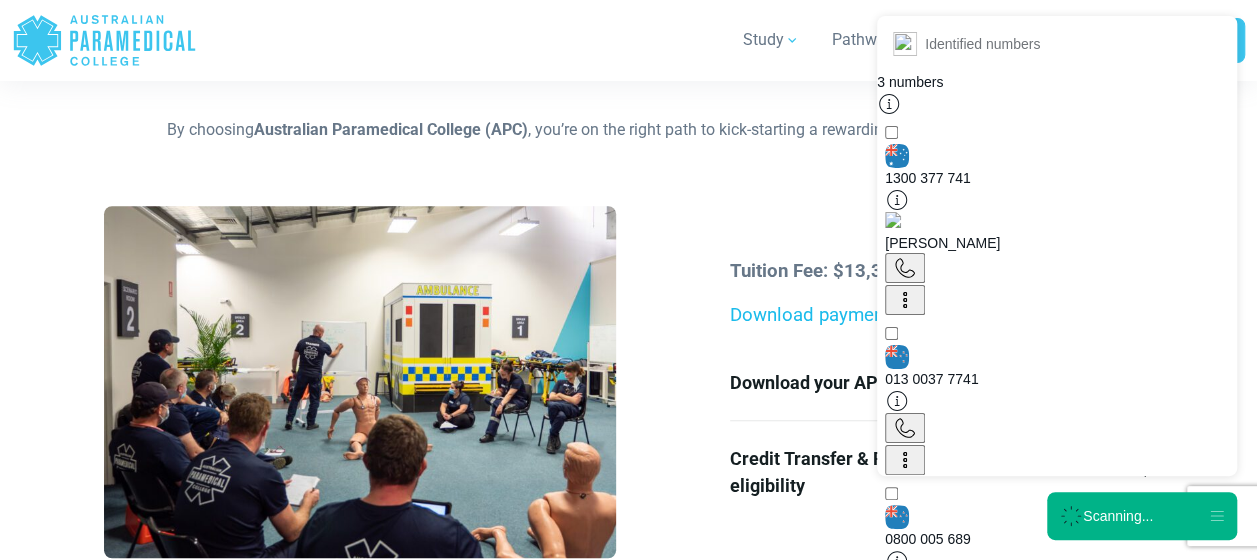 click on "Download payment plan" at bounding box center [830, 315] 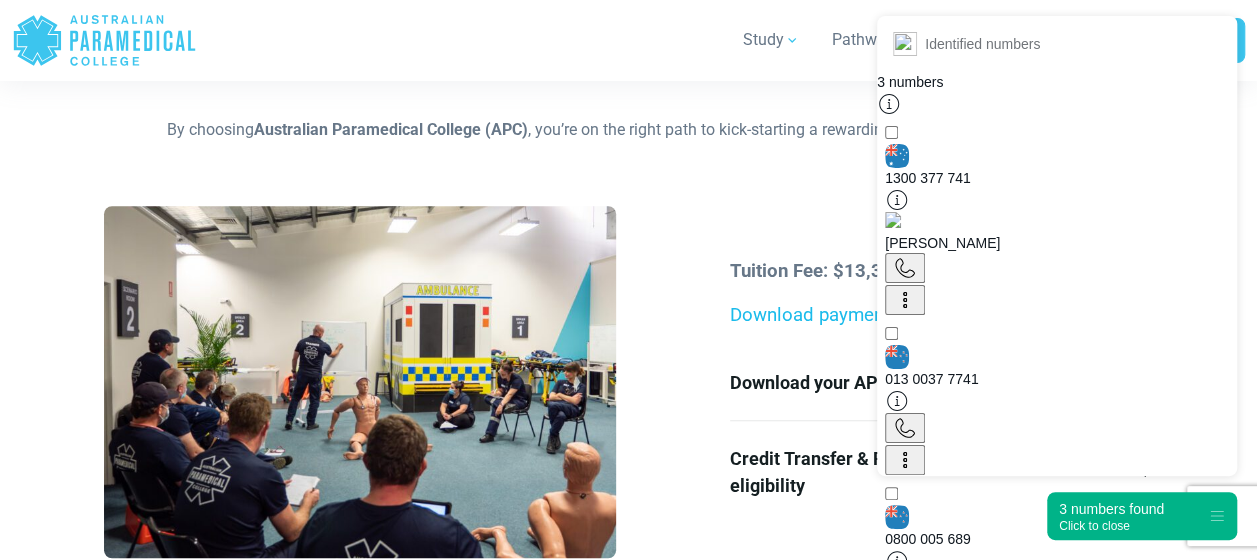scroll, scrollTop: 0, scrollLeft: 0, axis: both 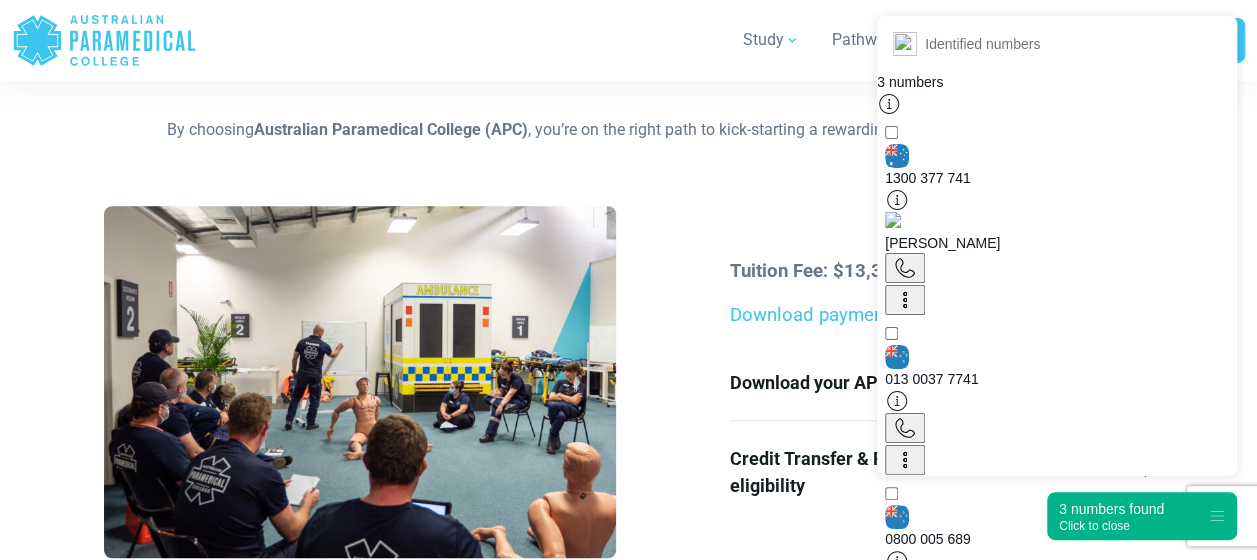 click on "Power Dialer" at bounding box center [925, 668] 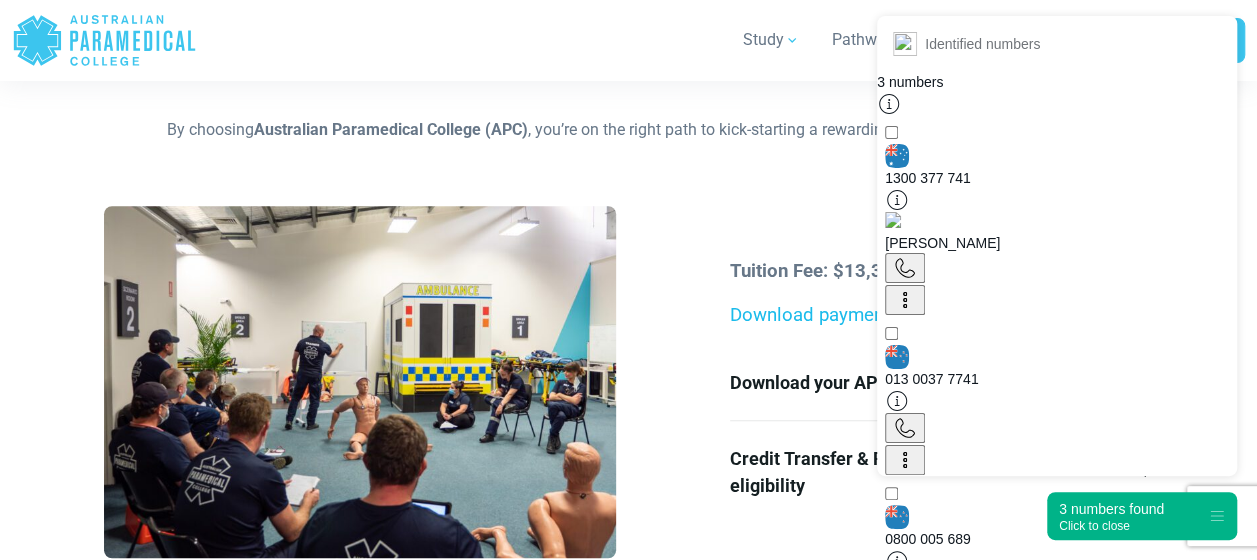 click on "Download payment plan" at bounding box center [830, 315] 